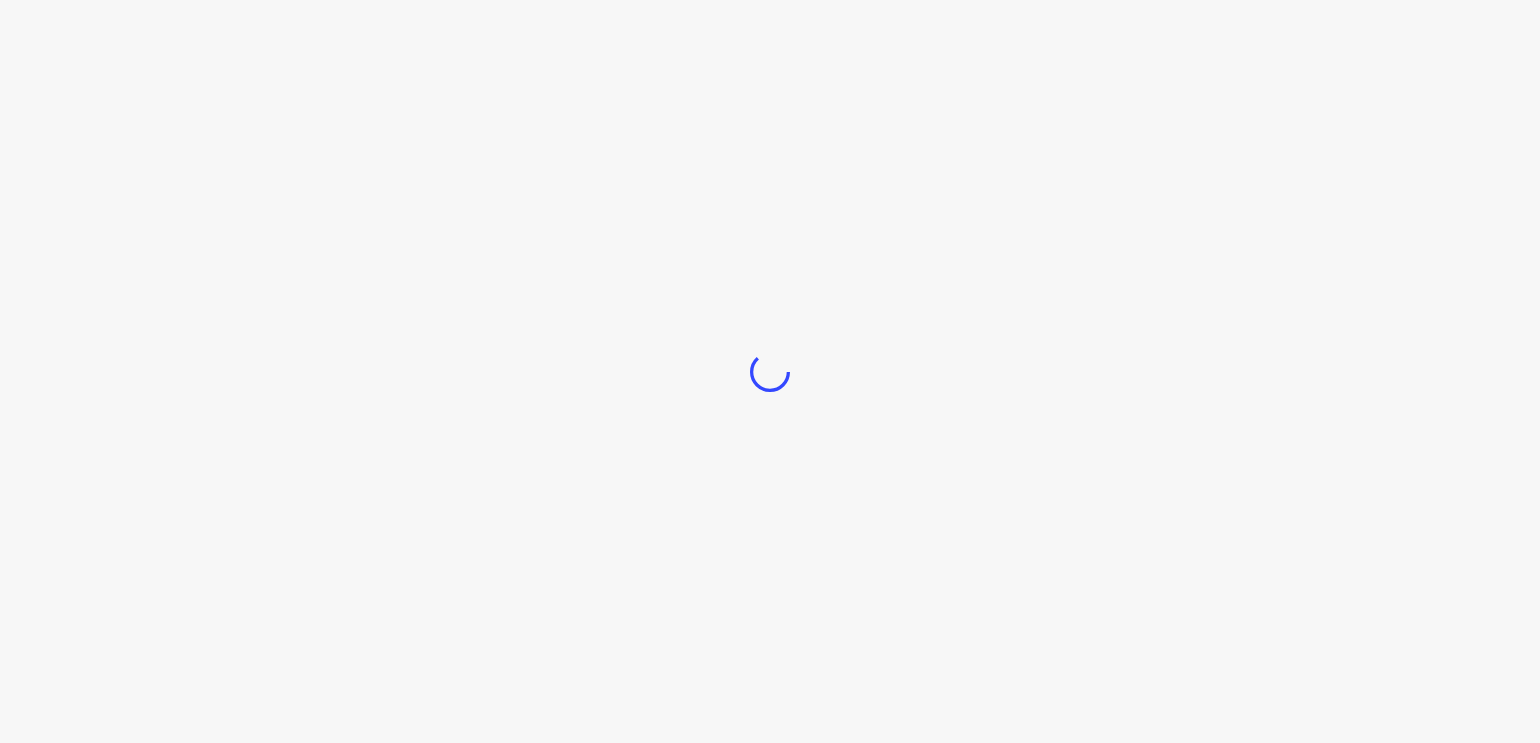 scroll, scrollTop: 0, scrollLeft: 0, axis: both 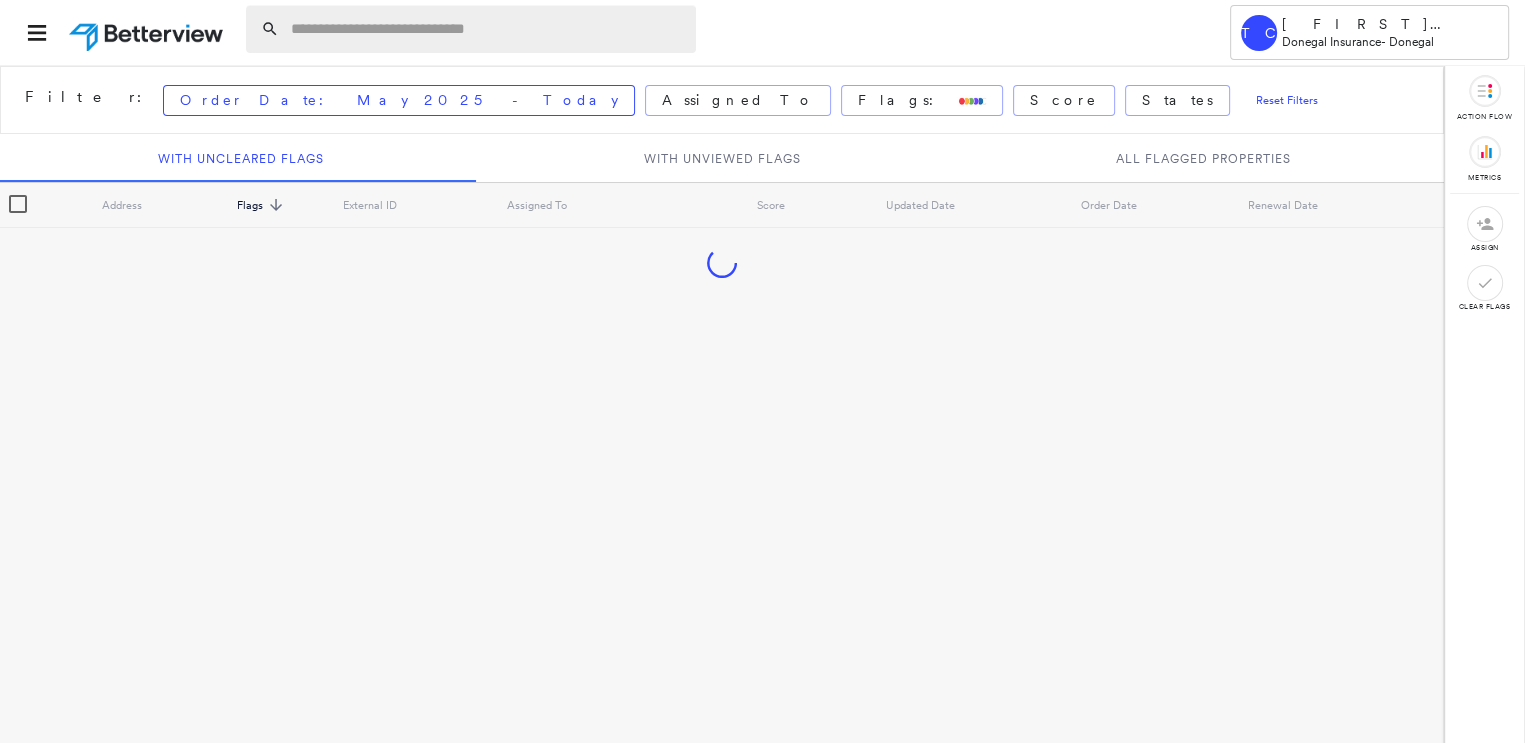 click at bounding box center (487, 29) 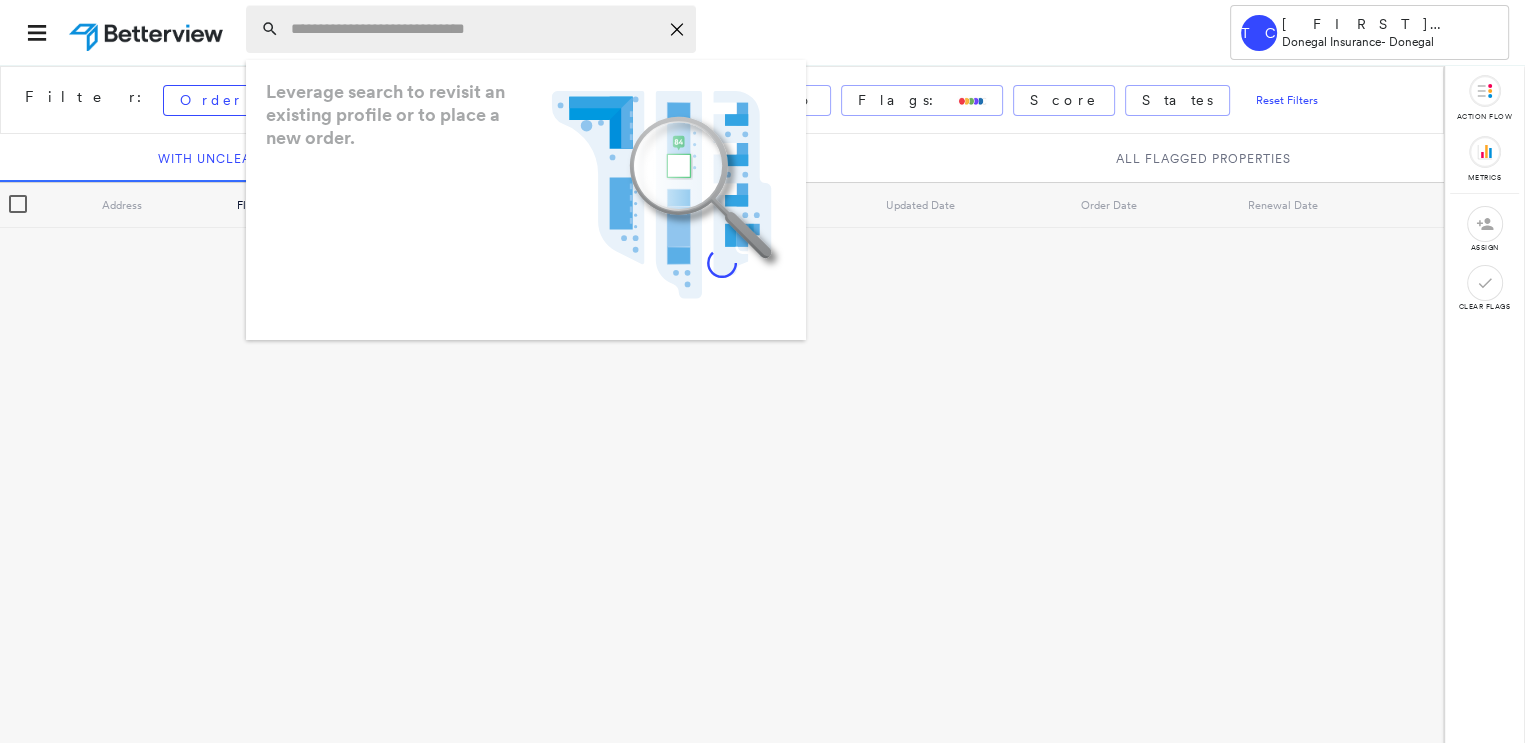 paste on "**********" 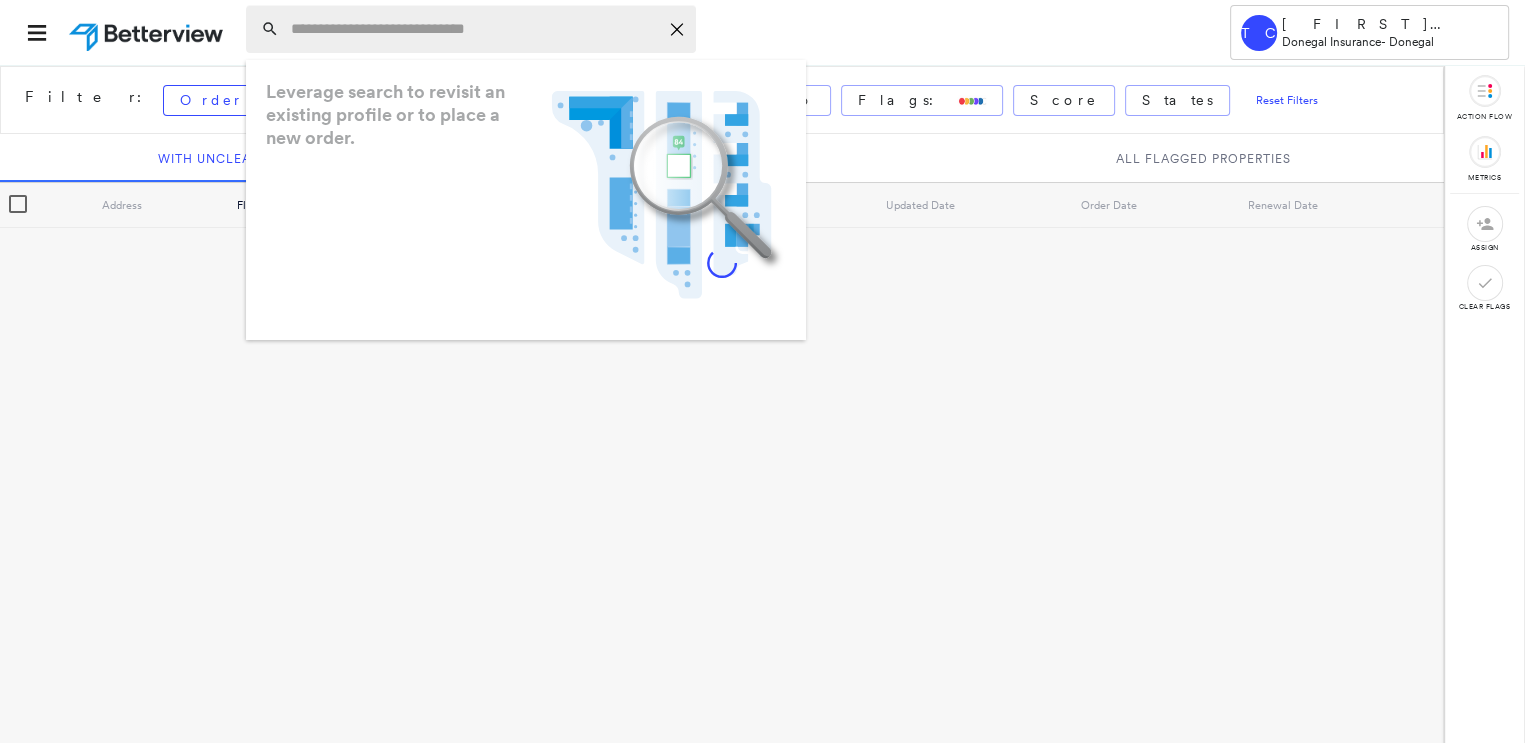 type on "**********" 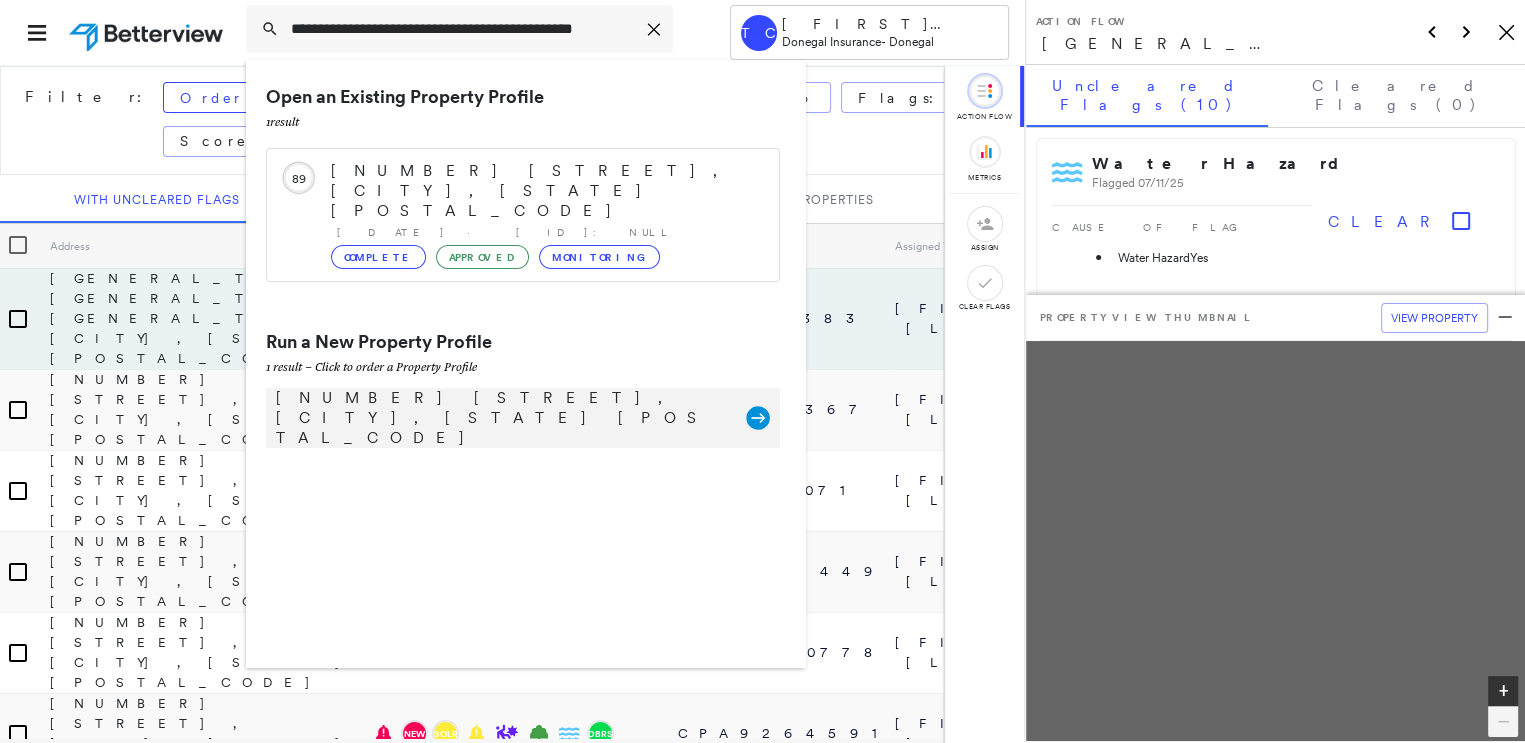 click on "[NUMBER] [STREET], [CITY], [STATE] [POSTAL_CODE] [GENERAL_TERM]" at bounding box center (523, 418) 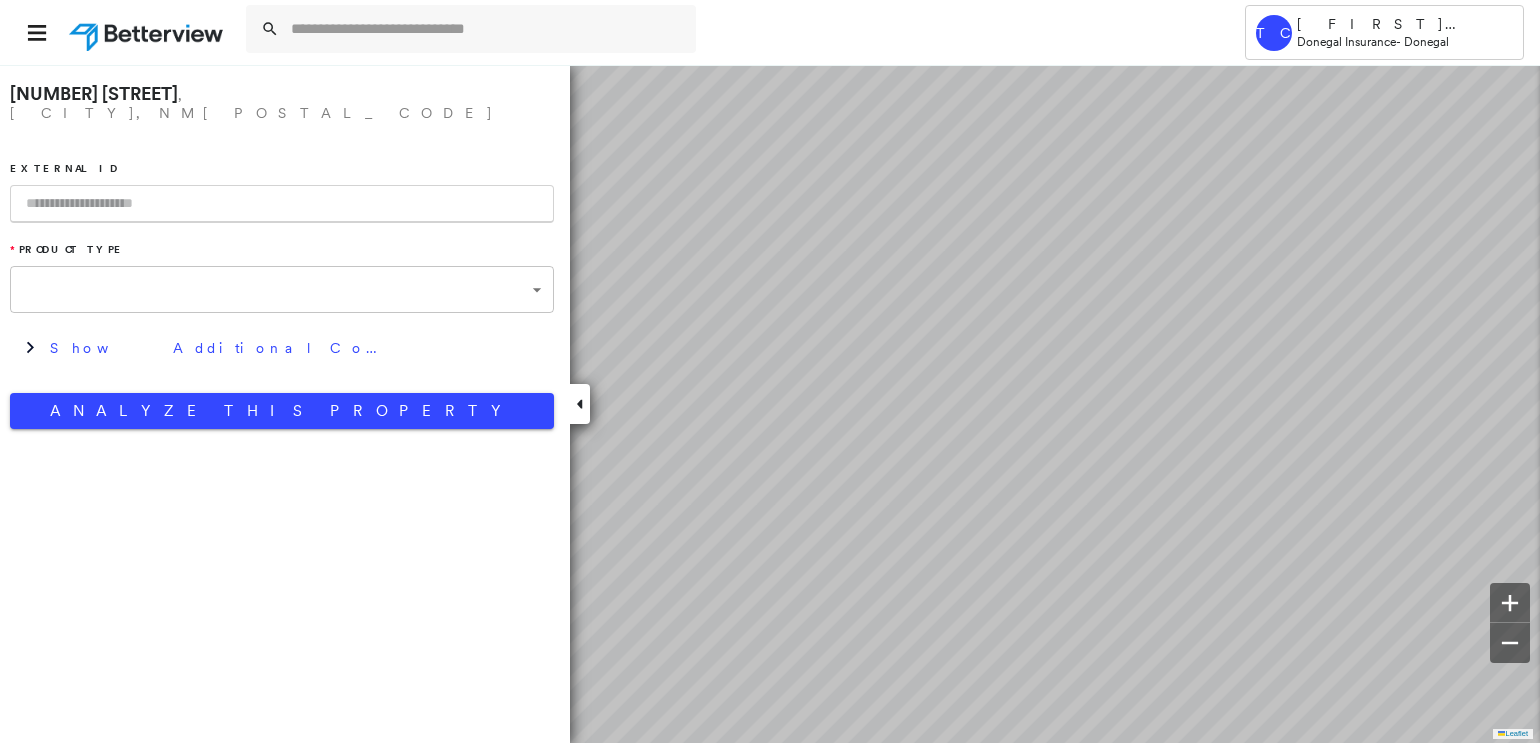 type on "**********" 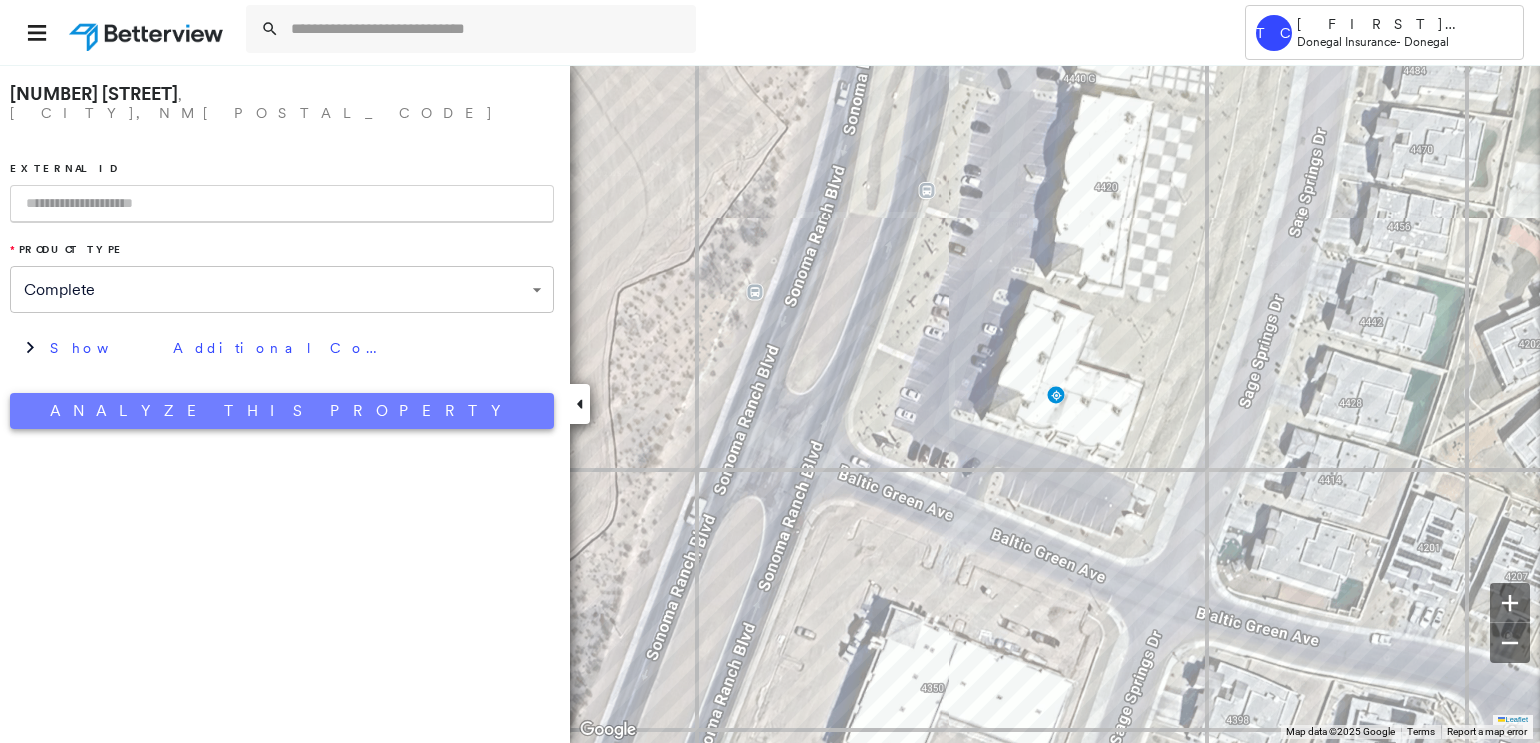 click on "Analyze This Property" at bounding box center [282, 411] 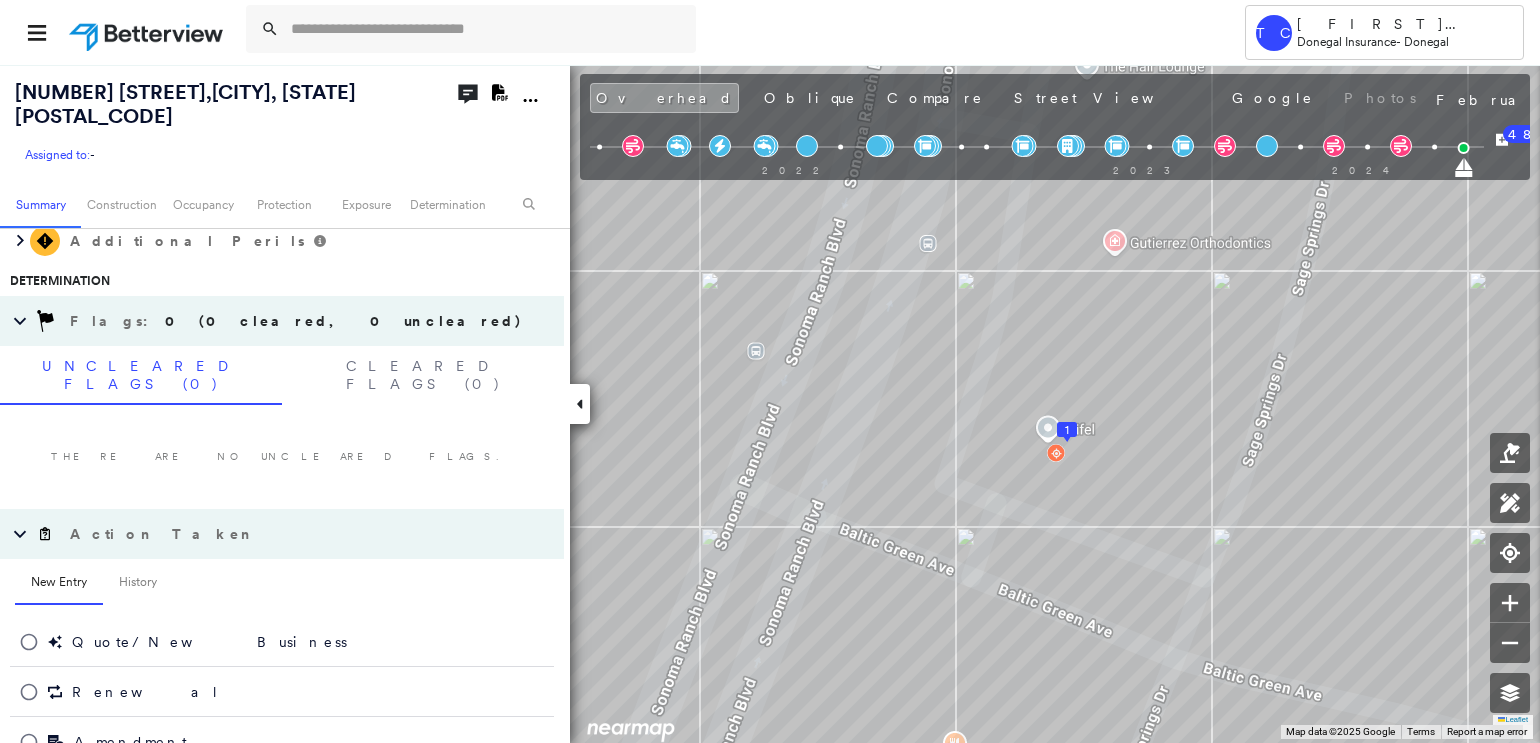 scroll, scrollTop: 1172, scrollLeft: 0, axis: vertical 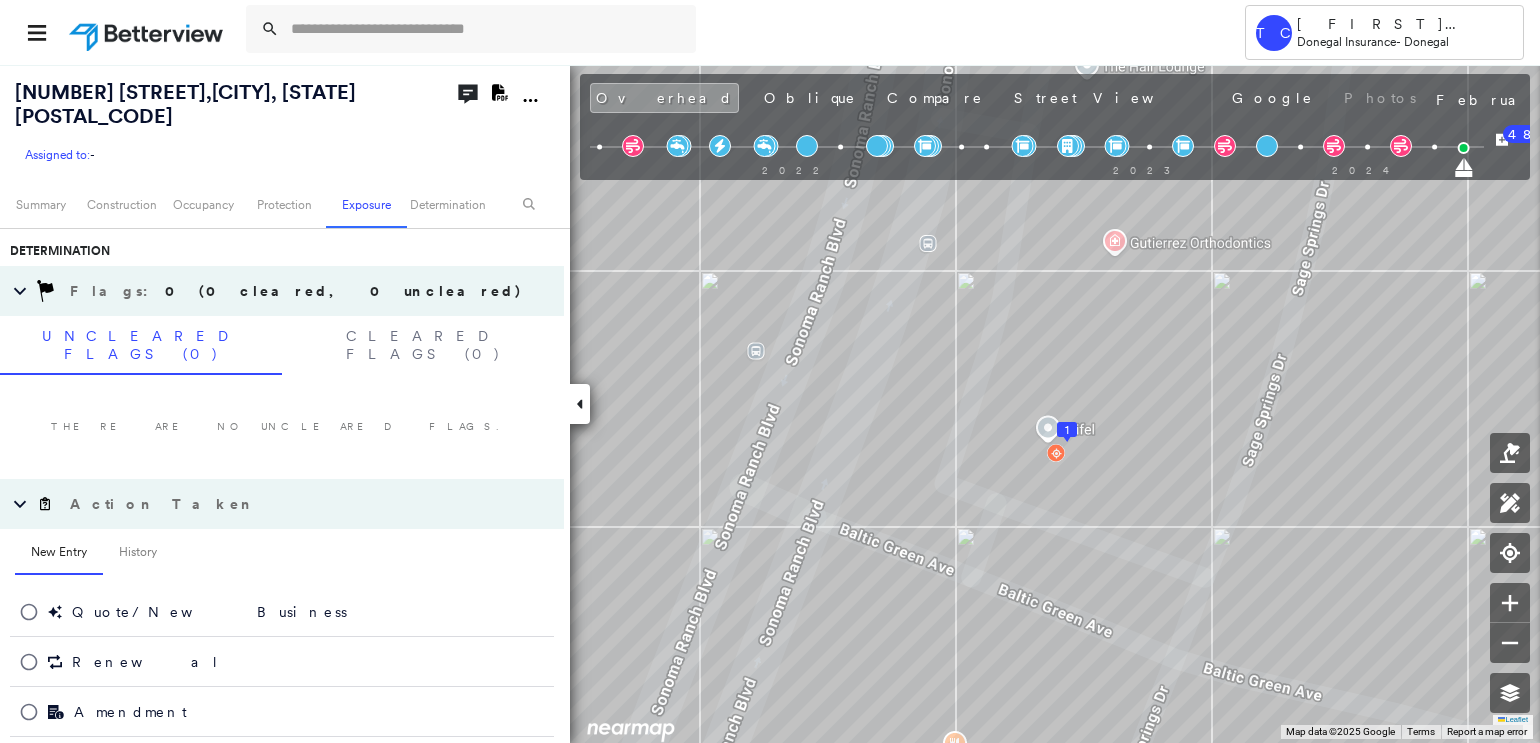 click 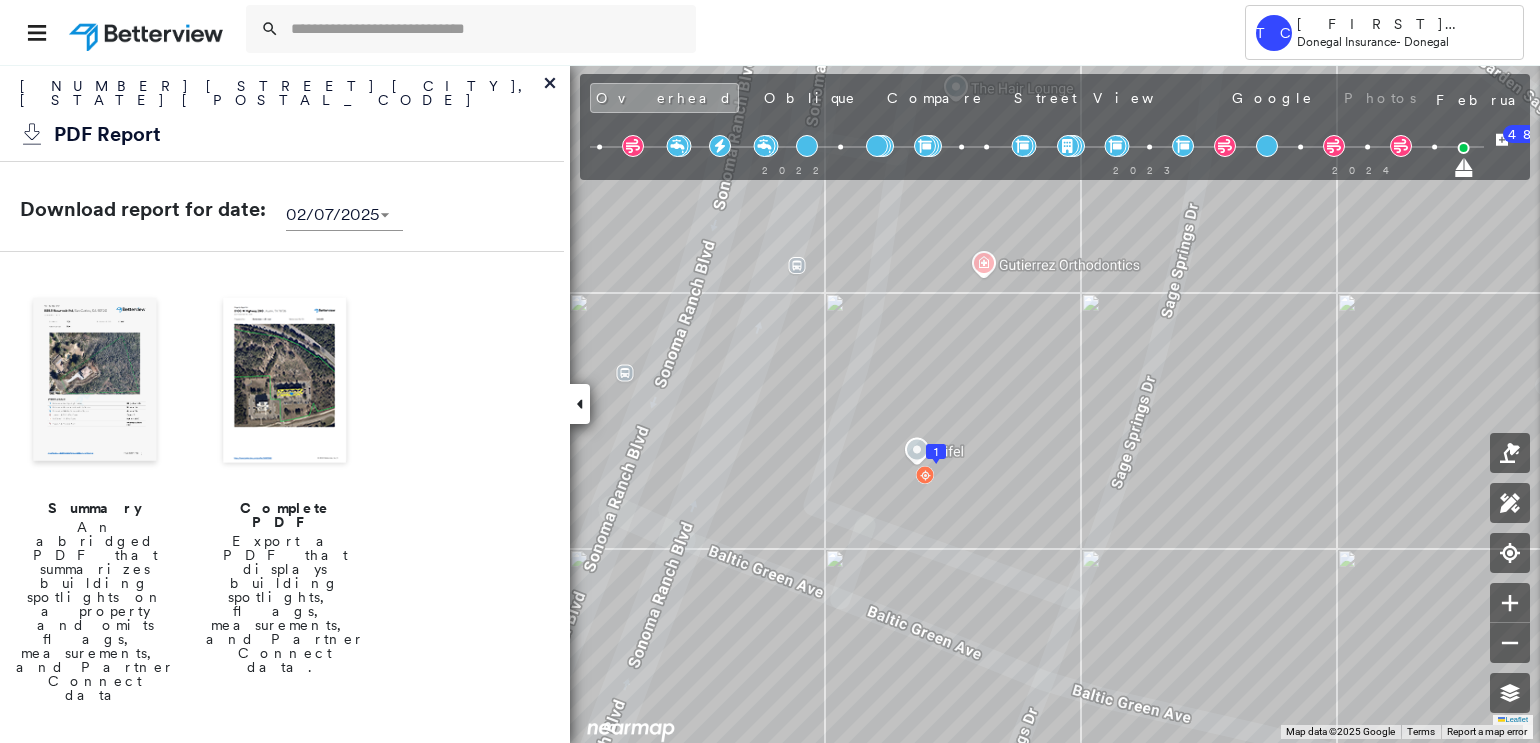 click at bounding box center (285, 382) 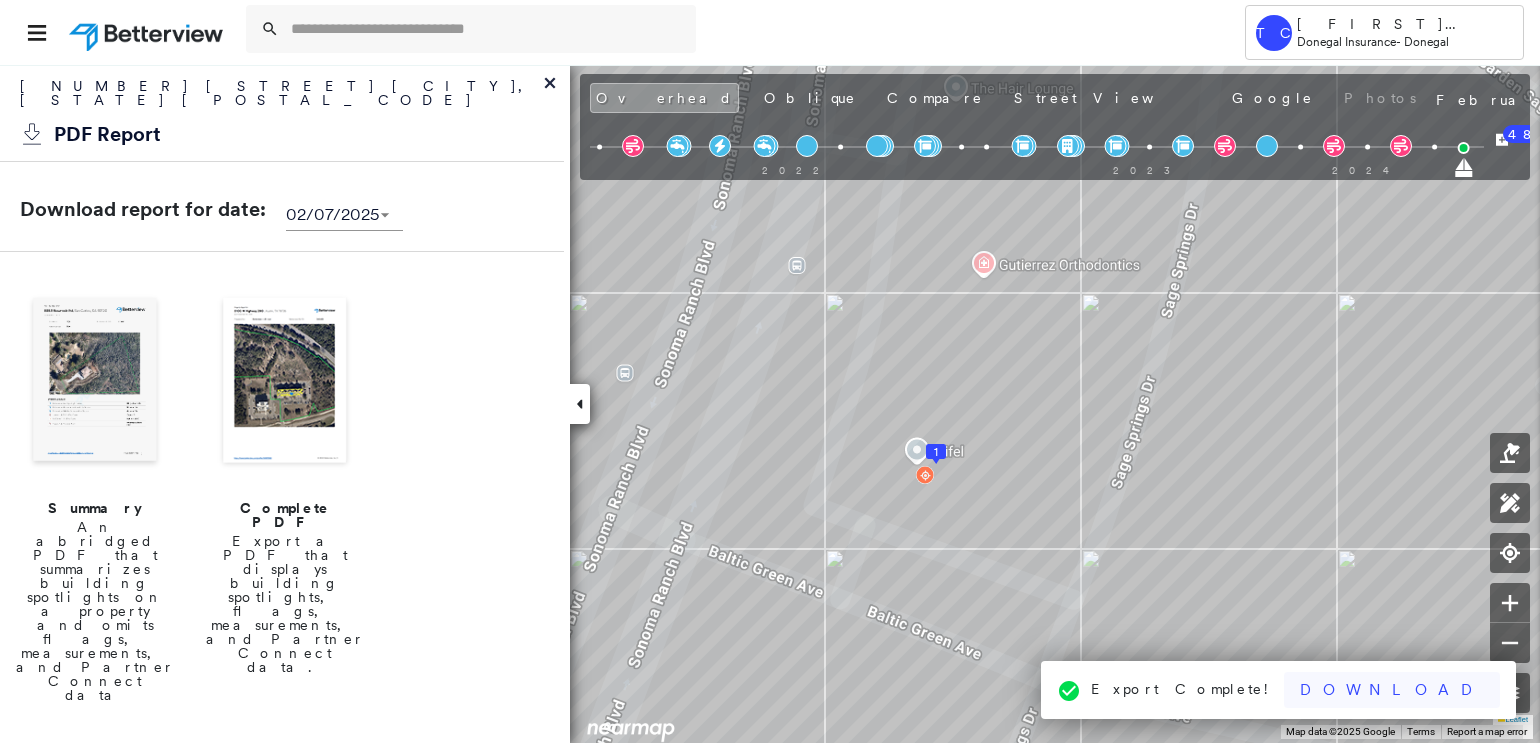 click on "Download" at bounding box center (1392, 690) 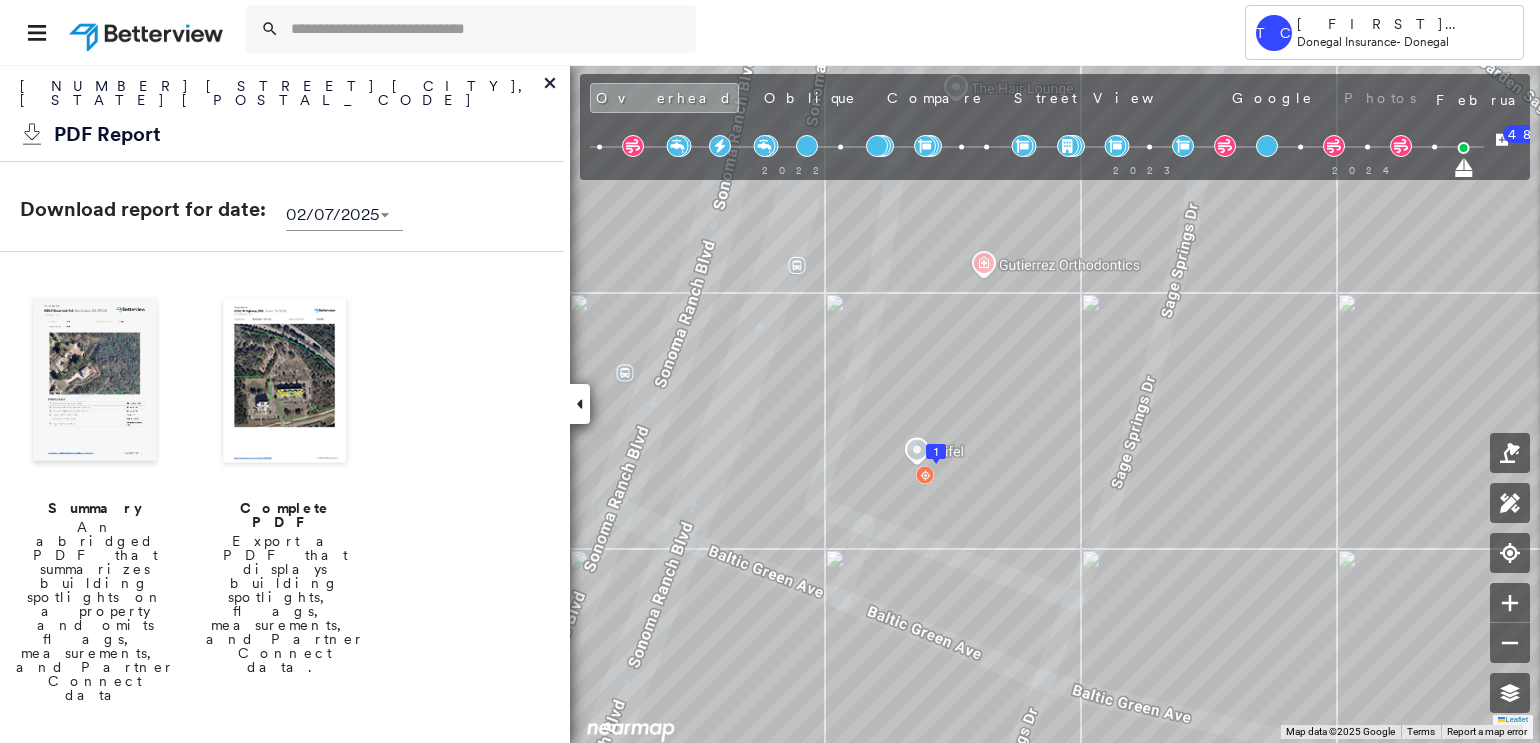 click on "Summary An abridged PDF that summarizes building spotlights on a property and omits flags, measurements, and Partner Connect data Complete PDF Export a PDF that displays building spotlights, flags, measurements, and Partner Connect data. Peril Risks Export a PDF that summarizes the Peril Risks detected on a property Executive Overview Two page overview of the property that summarizes property and building conditions, for Executives. Agent Overview Two page overview of the property that summarizes property and building conditions, without scores, for Agents." at bounding box center (282, 979) 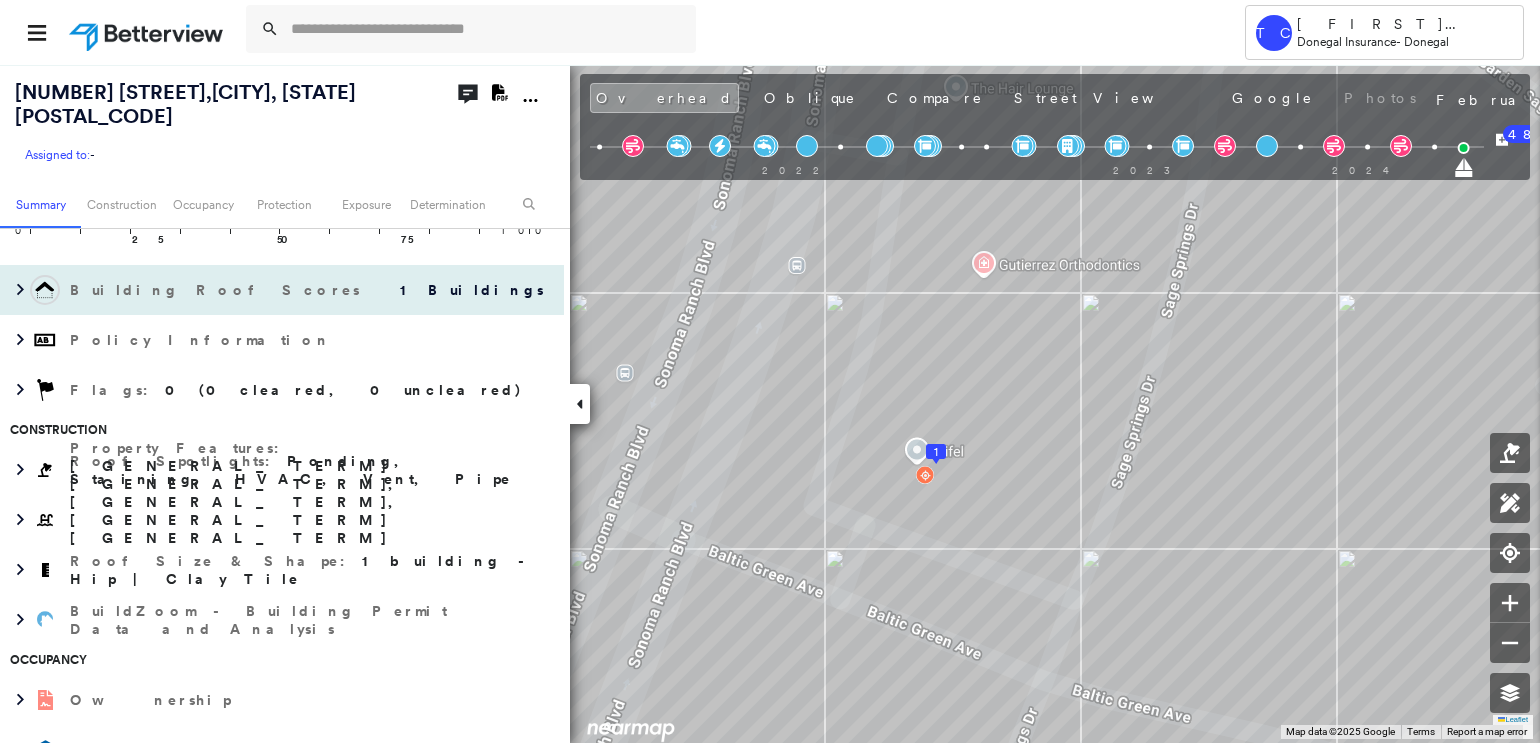 scroll, scrollTop: 0, scrollLeft: 0, axis: both 